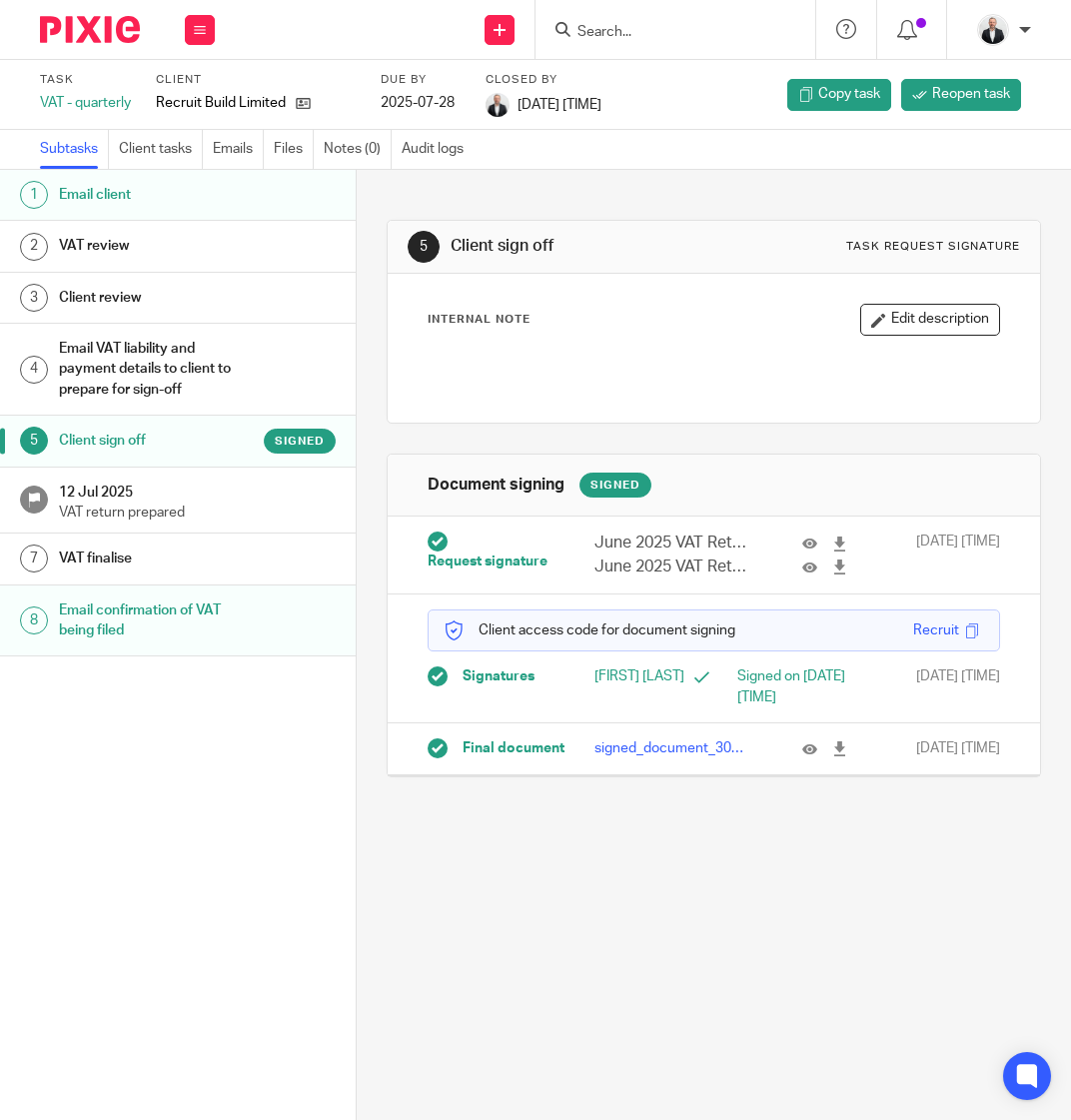 scroll, scrollTop: 0, scrollLeft: 0, axis: both 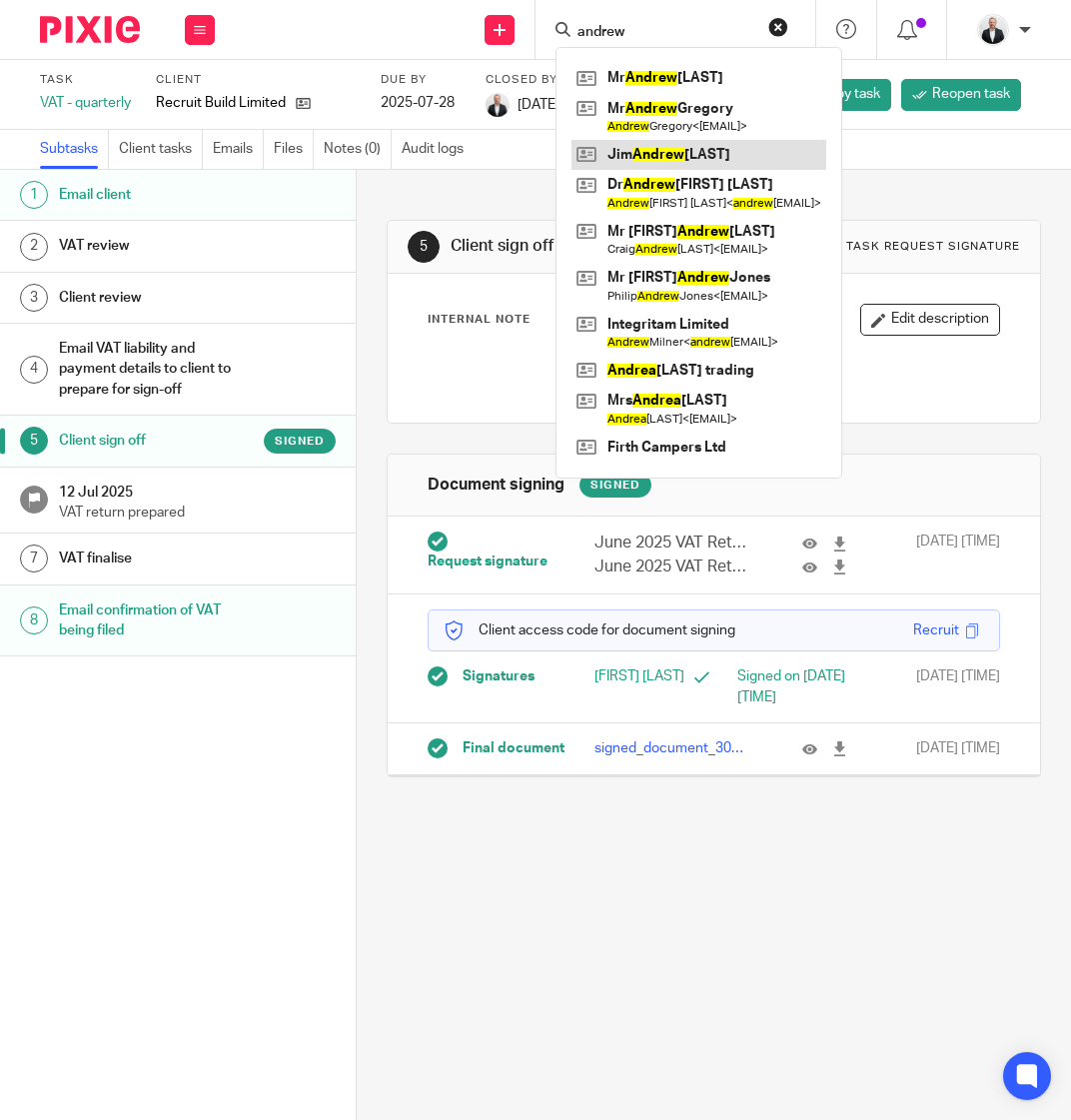 type on "andrew" 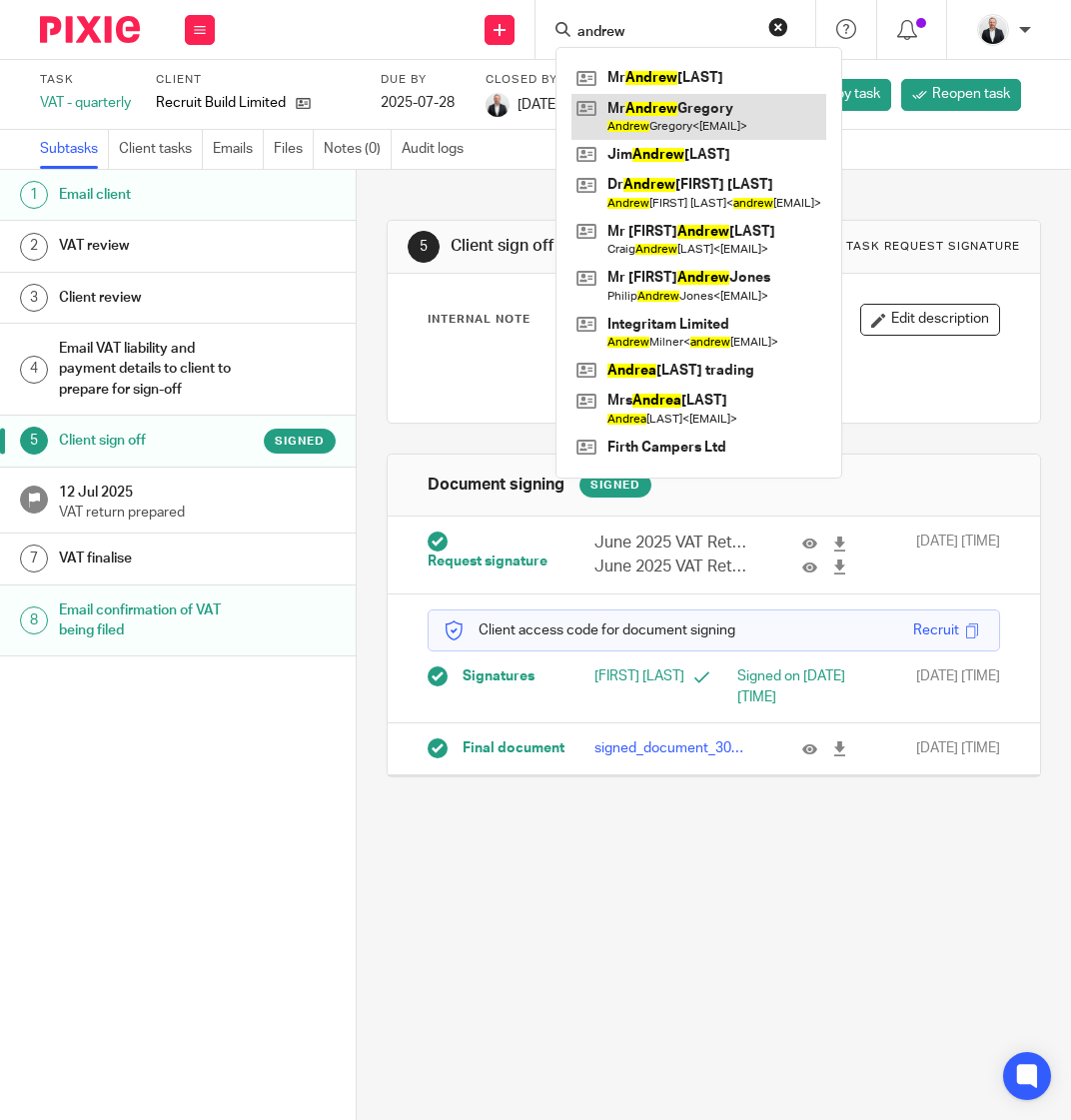 click at bounding box center [698, 117] 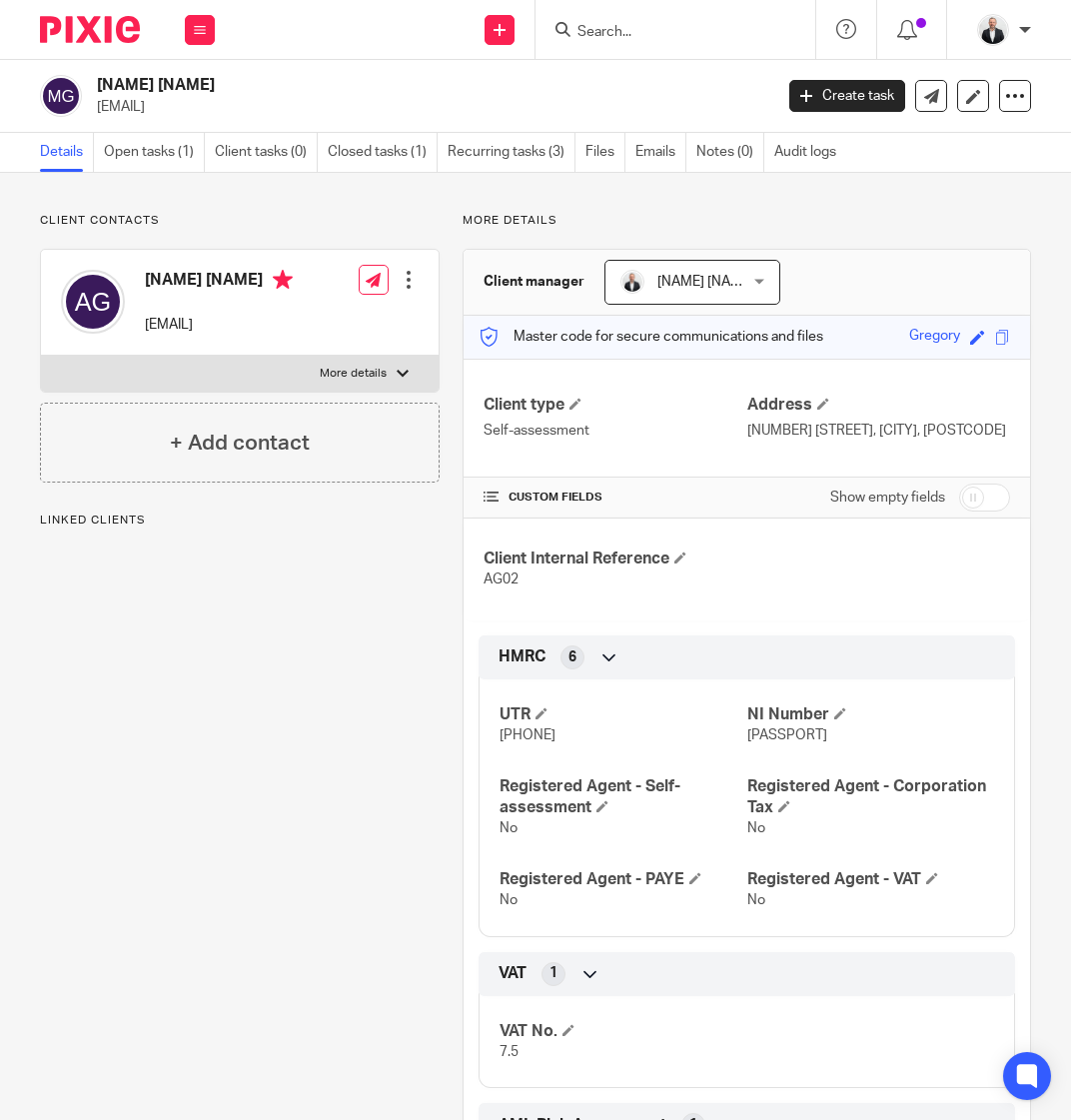 scroll, scrollTop: 0, scrollLeft: 0, axis: both 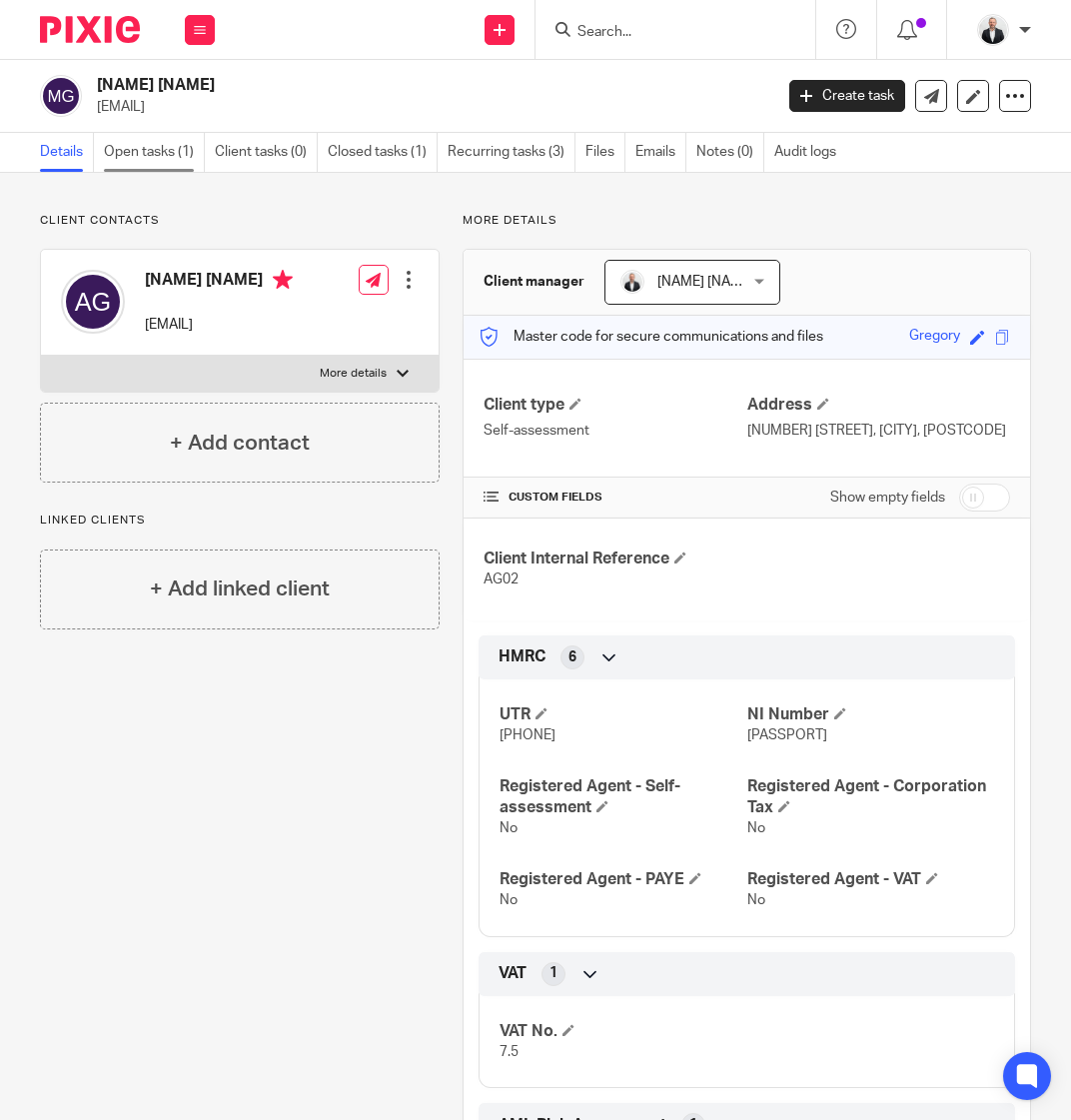 click on "Open tasks (1)" at bounding box center [154, 152] 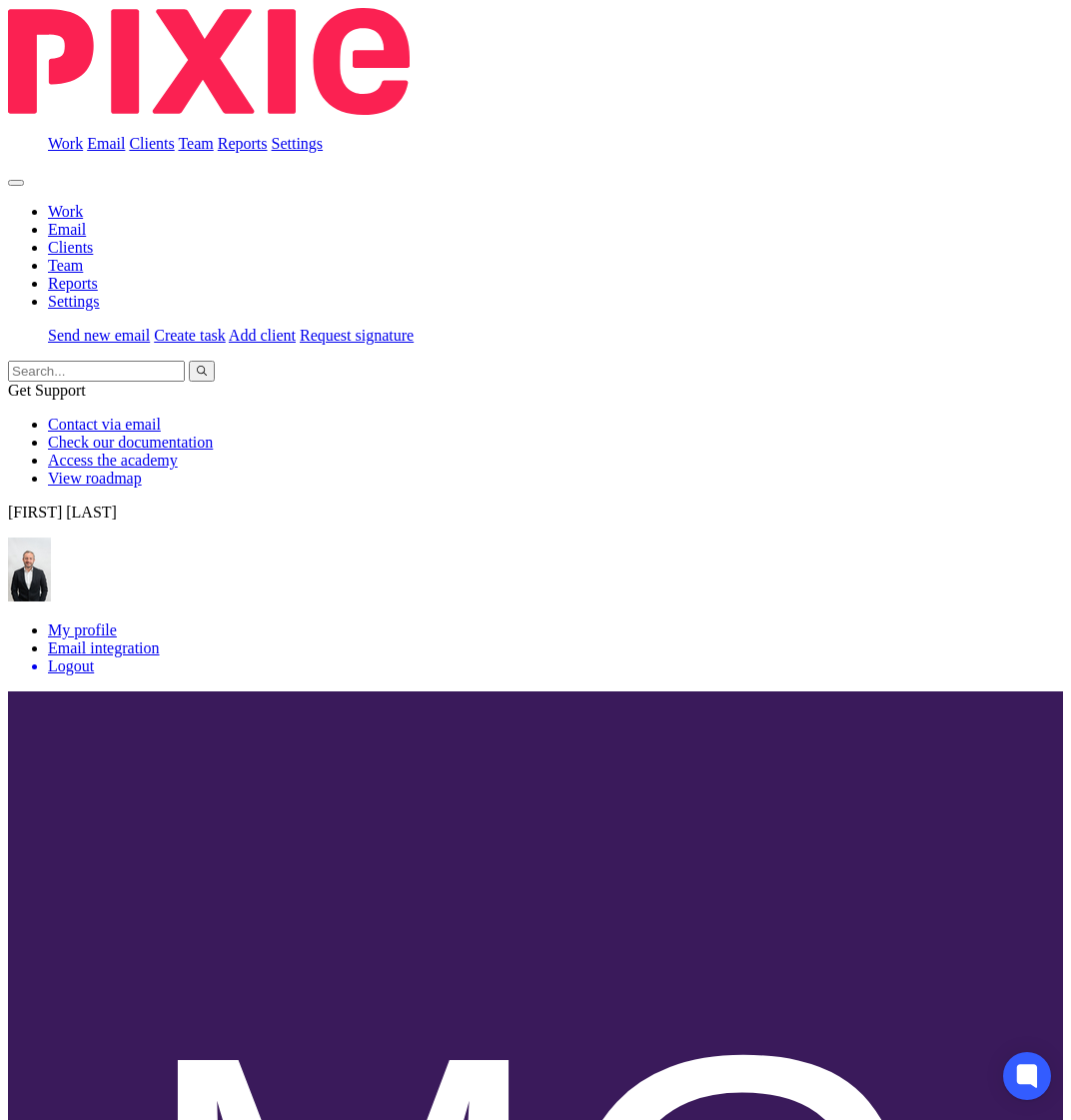 scroll, scrollTop: 0, scrollLeft: 0, axis: both 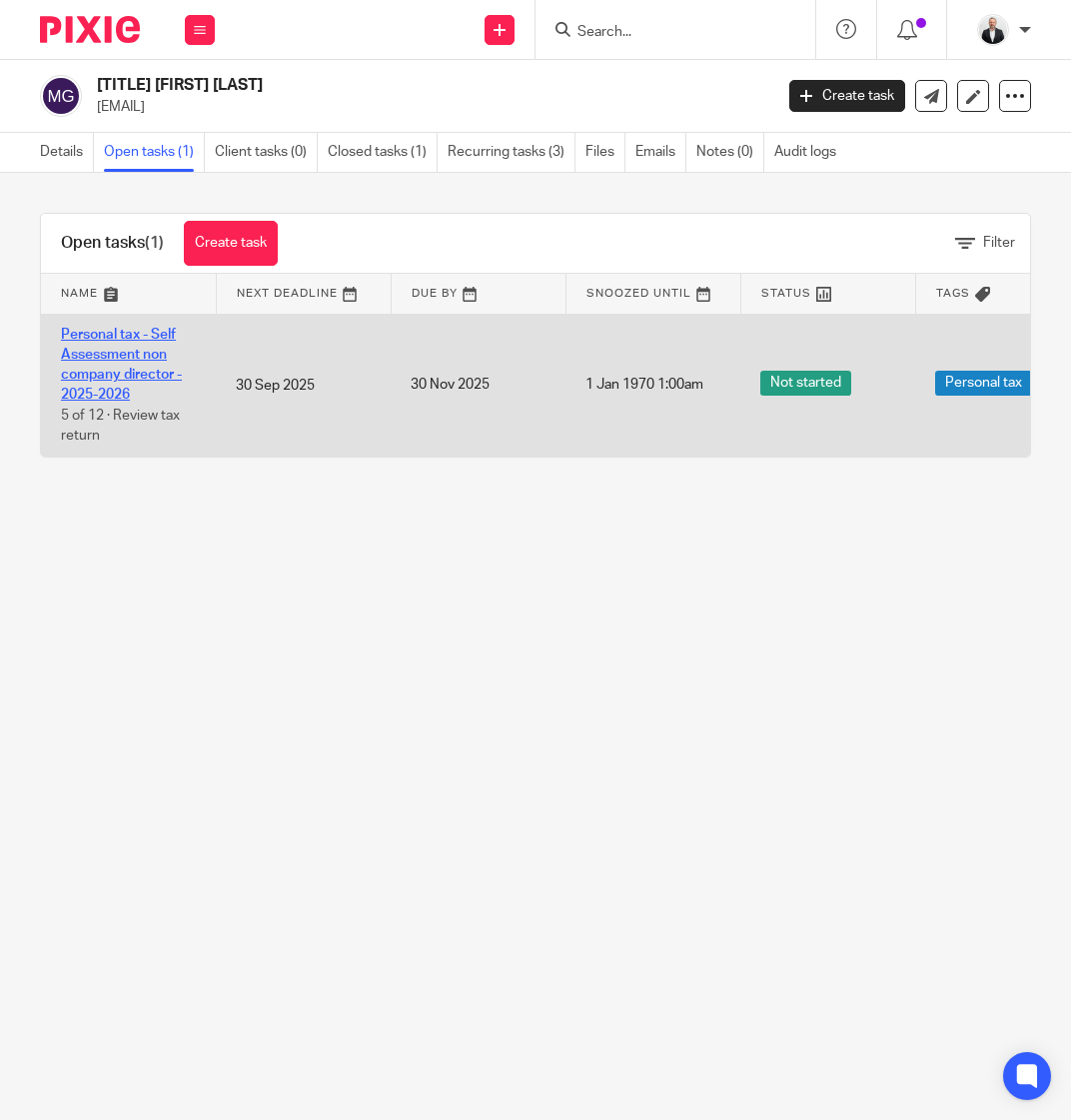 click on "Personal tax - Self Assessment non company director - 2025-2026" at bounding box center (121, 365) 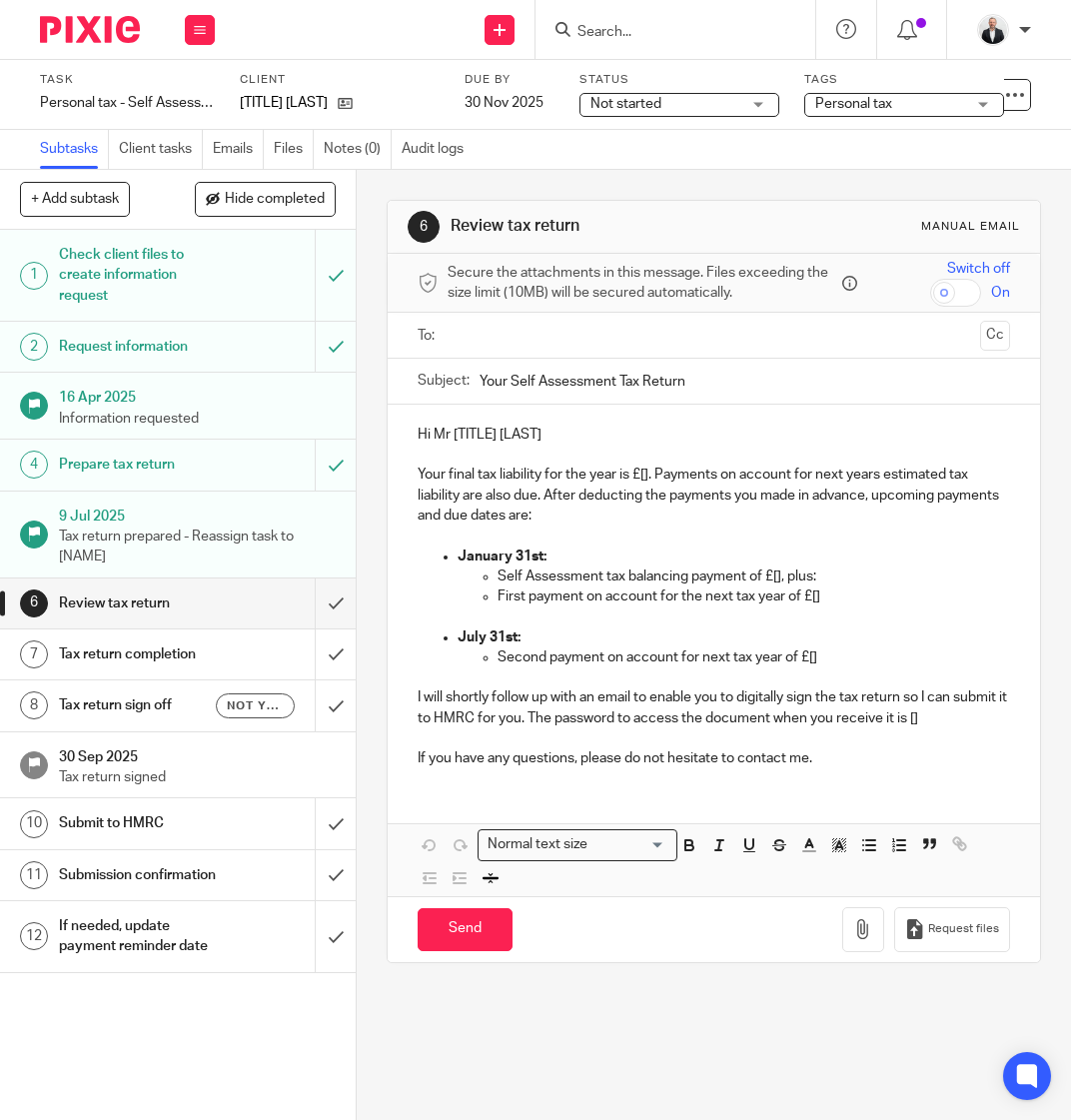 scroll, scrollTop: 0, scrollLeft: 0, axis: both 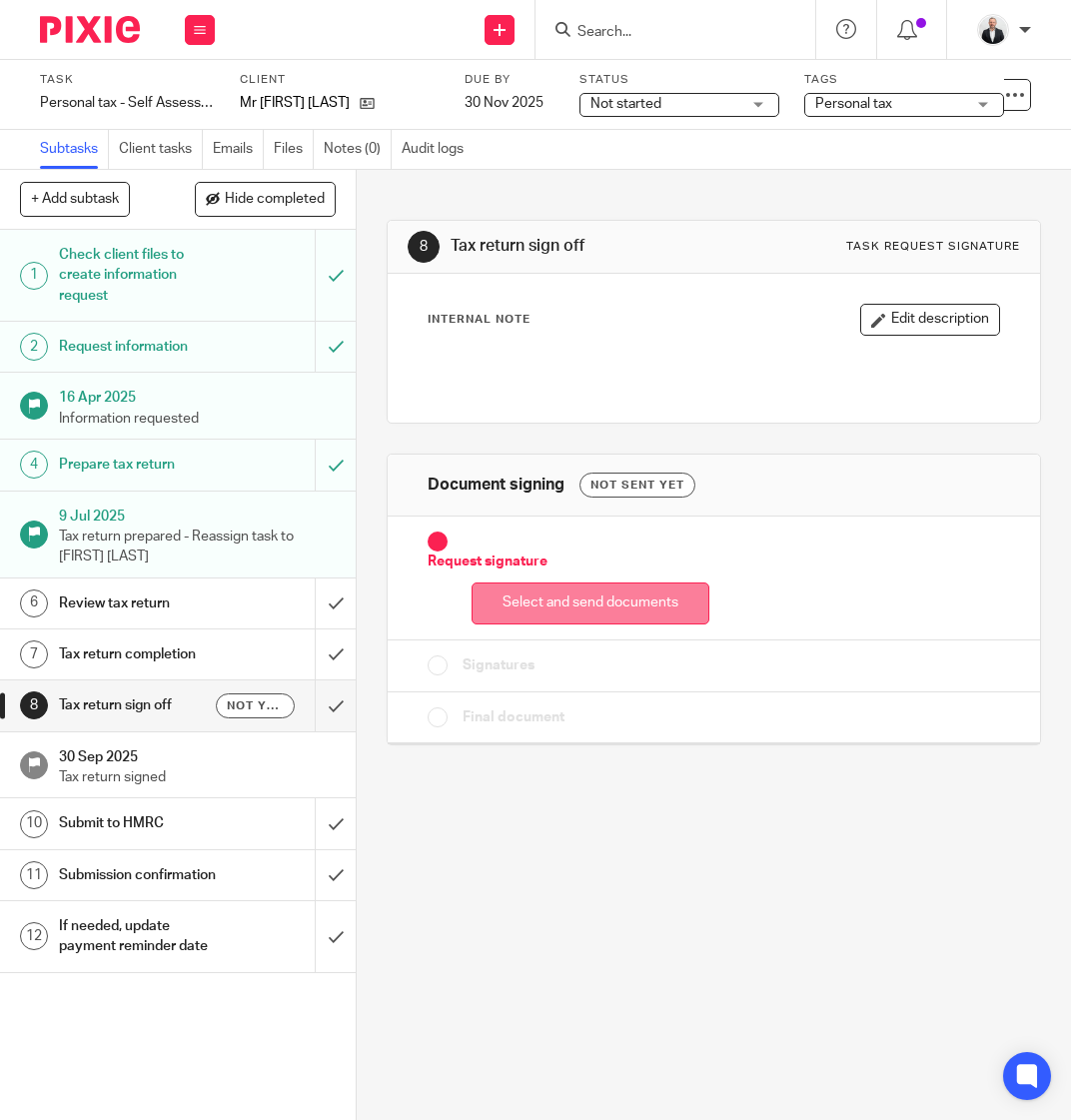 click on "Select and send documents" at bounding box center [590, 603] 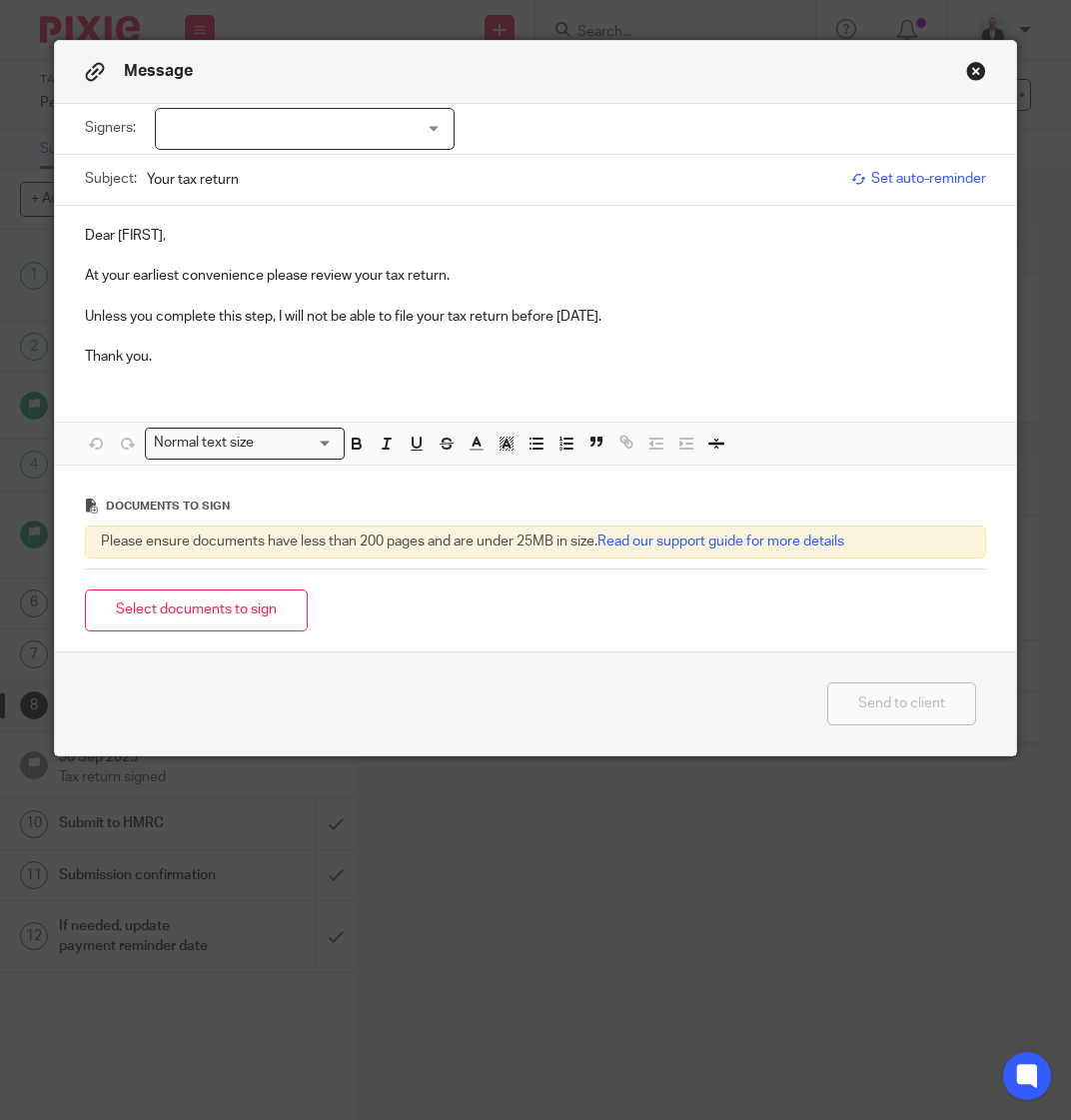 click at bounding box center [305, 129] 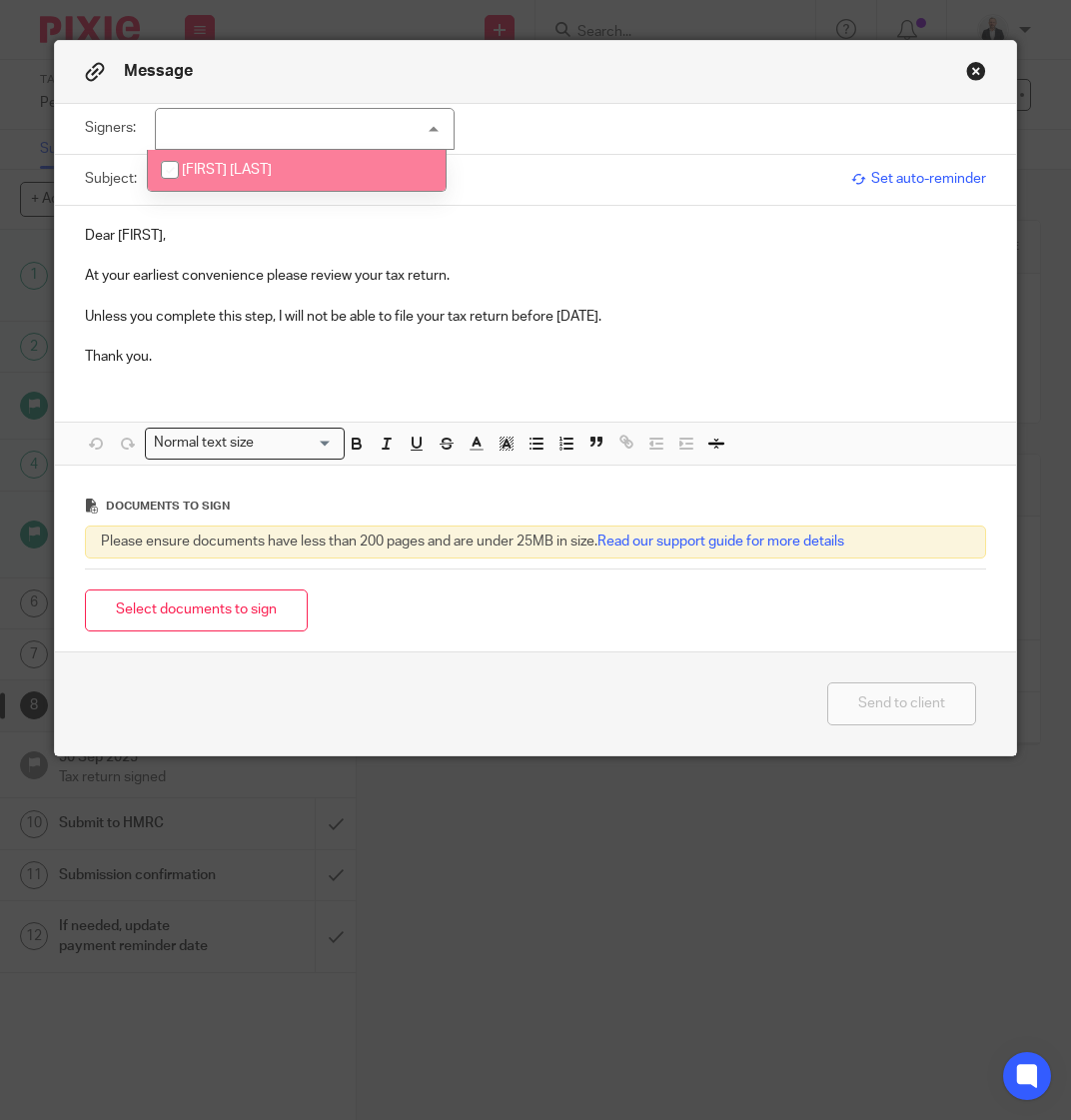 click on "[FIRST] [LAST]" at bounding box center (297, 170) 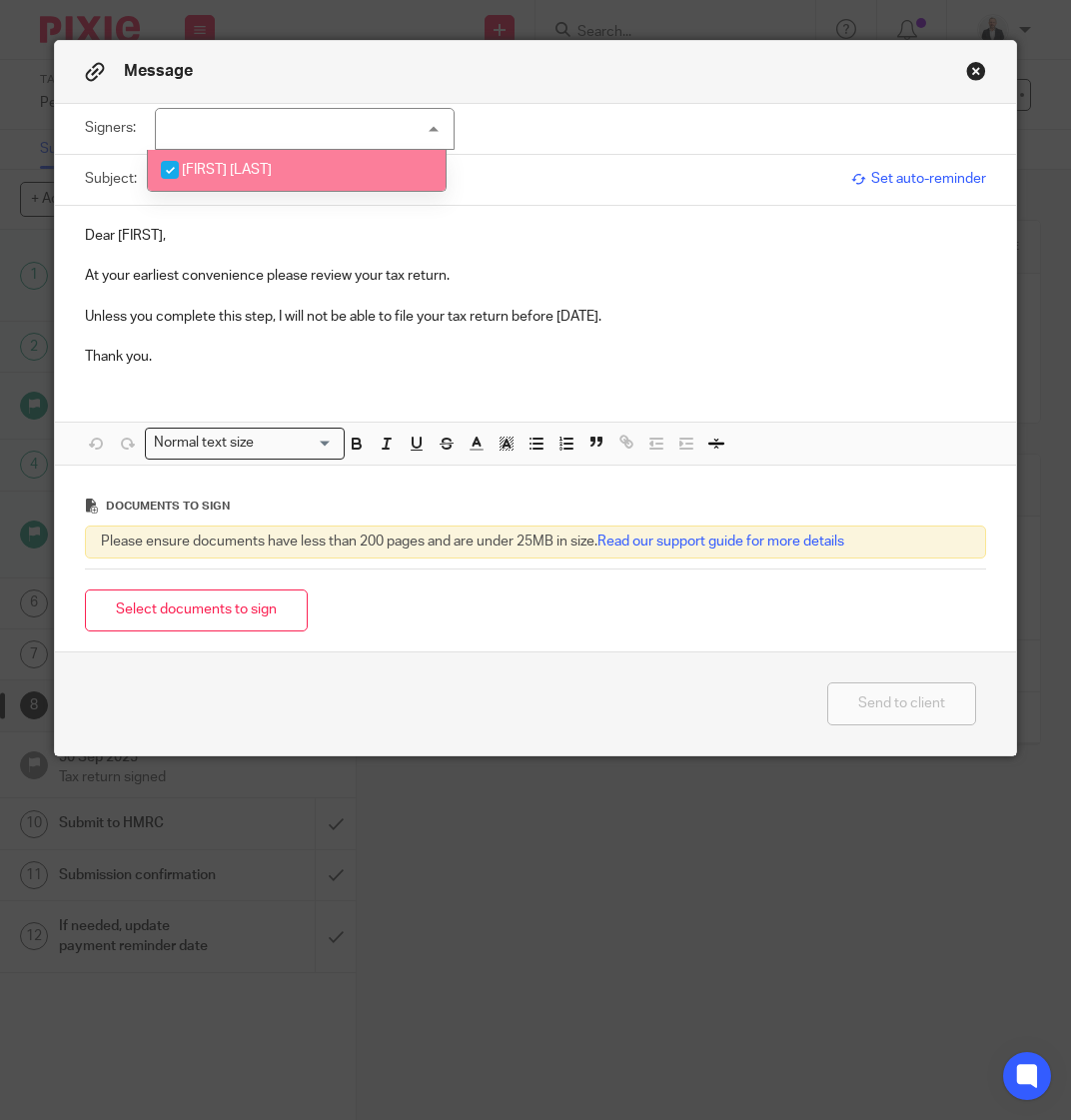 checkbox on "true" 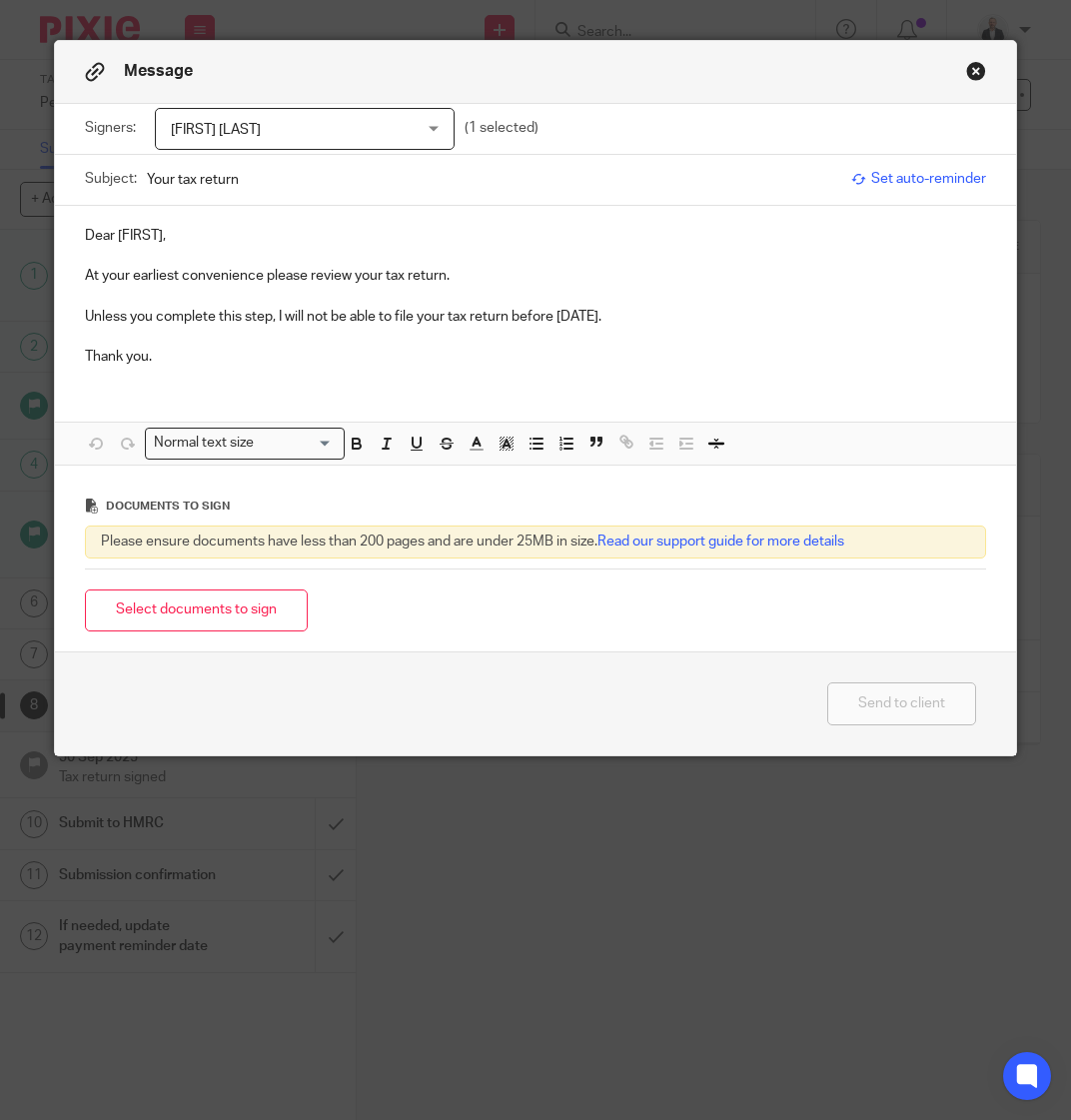 click on "Dear [FIRST], At your earliest convenience please review your tax return. Unless you complete this step, I will not be able to file your tax return before [DATE]. Thank you. Attachments Normal text size Loading... Remove Edit" at bounding box center [536, 335] 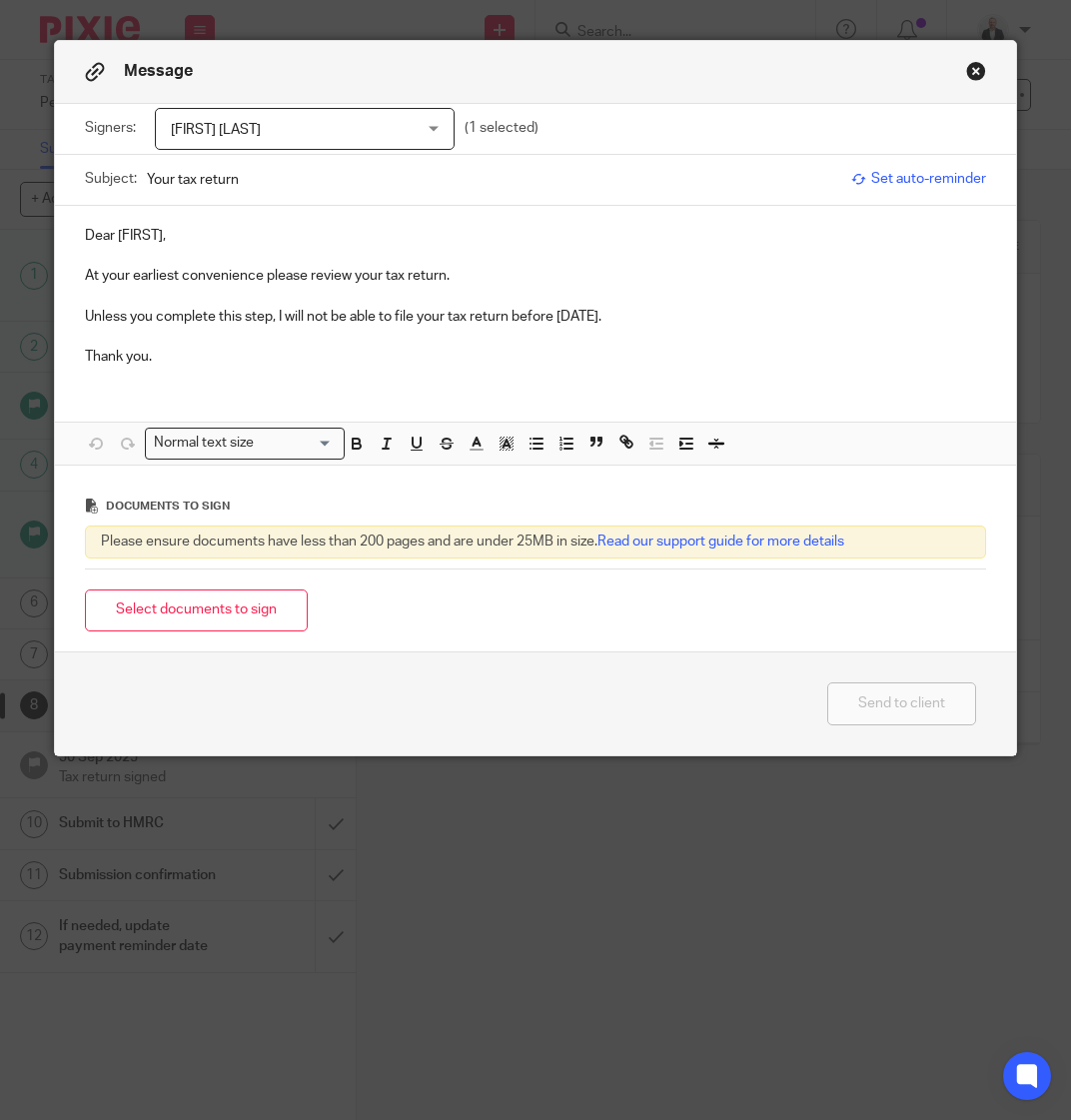 drag, startPoint x: 78, startPoint y: 315, endPoint x: 722, endPoint y: 312, distance: 644.00699 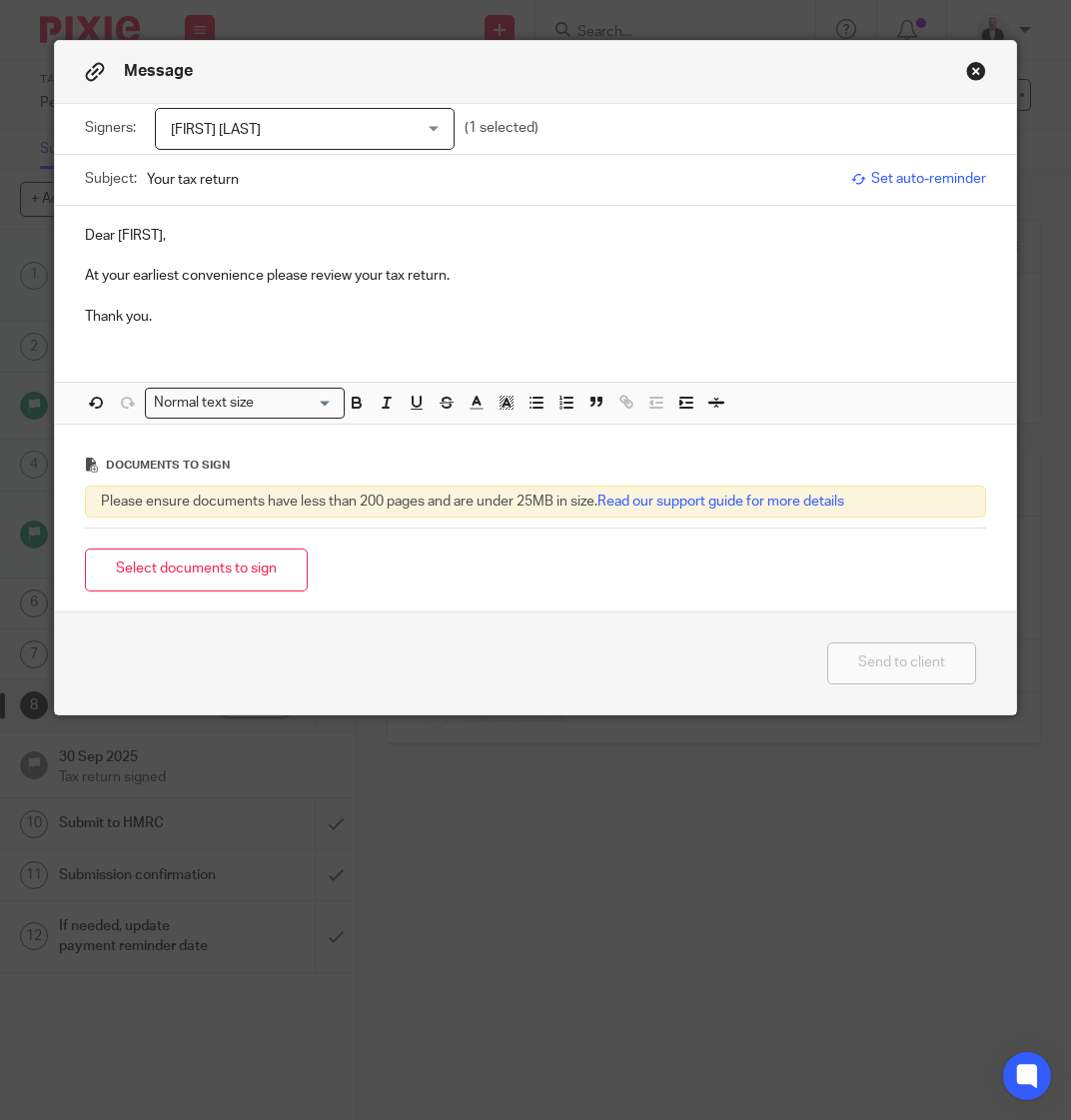 type 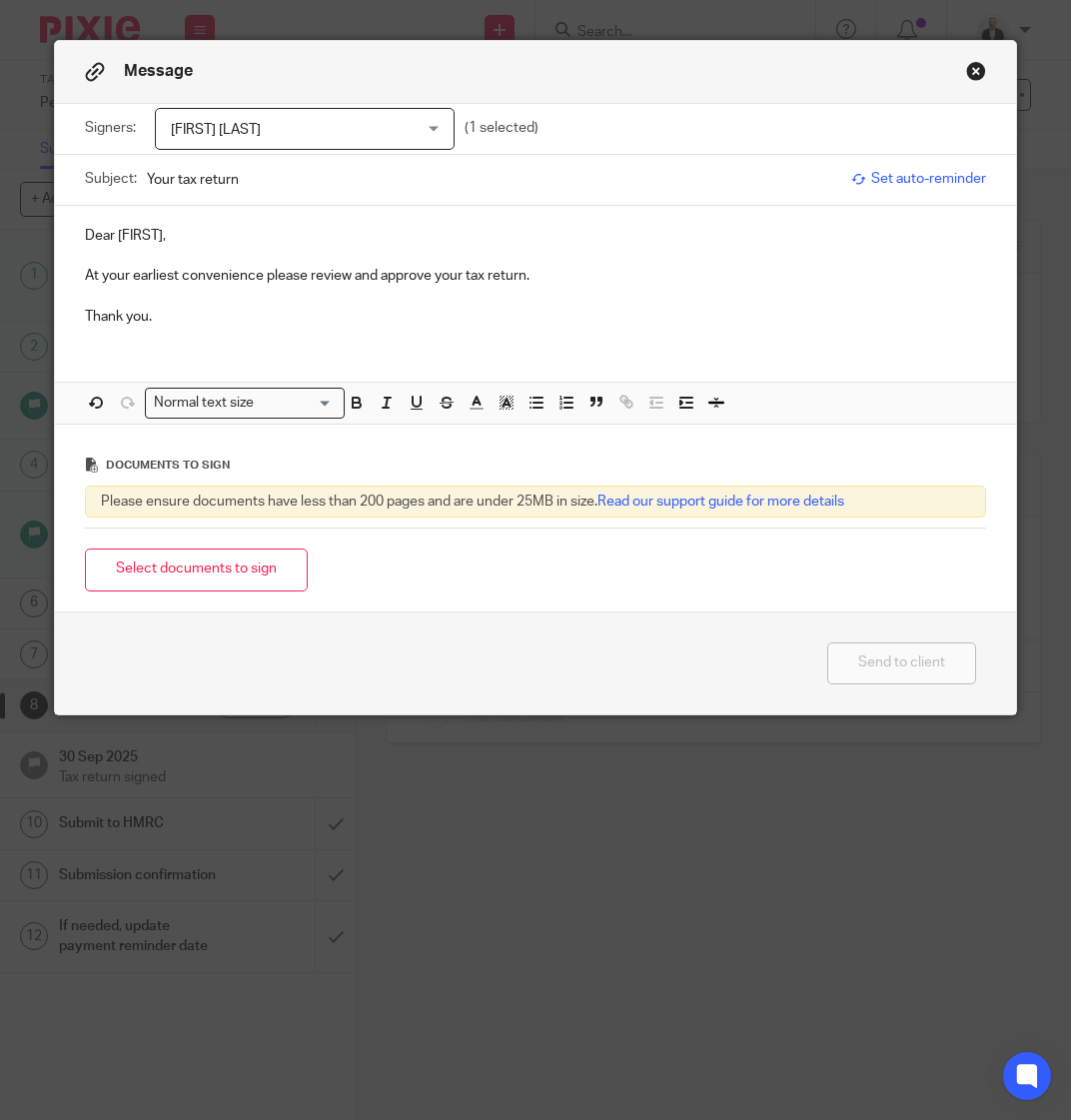 click on "At your earliest convenience please review and approve your tax return." at bounding box center (536, 276) 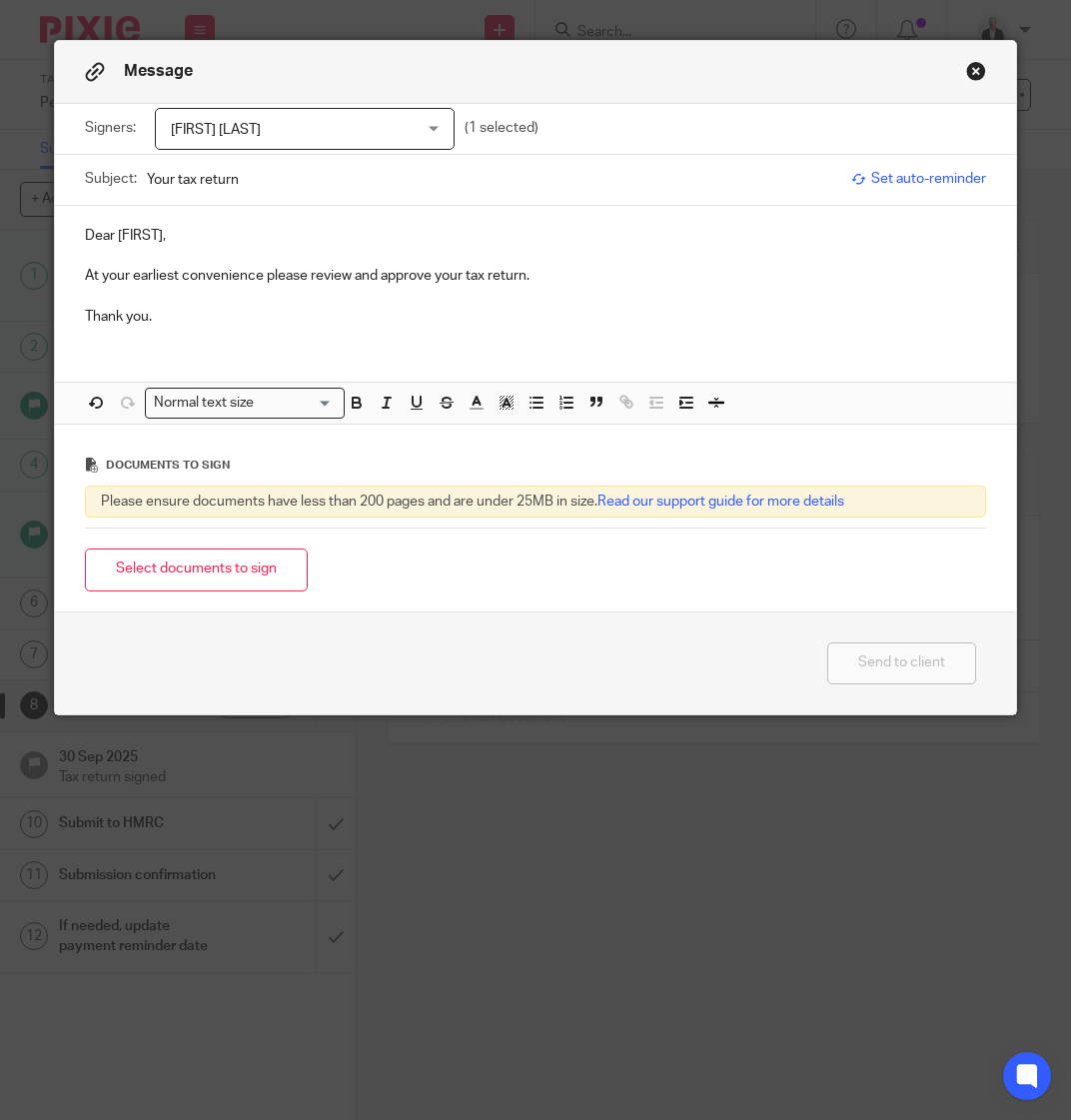 click on "Dear [FIRST], At your earliest convenience please review and approve your tax return. Thank you." at bounding box center [536, 274] 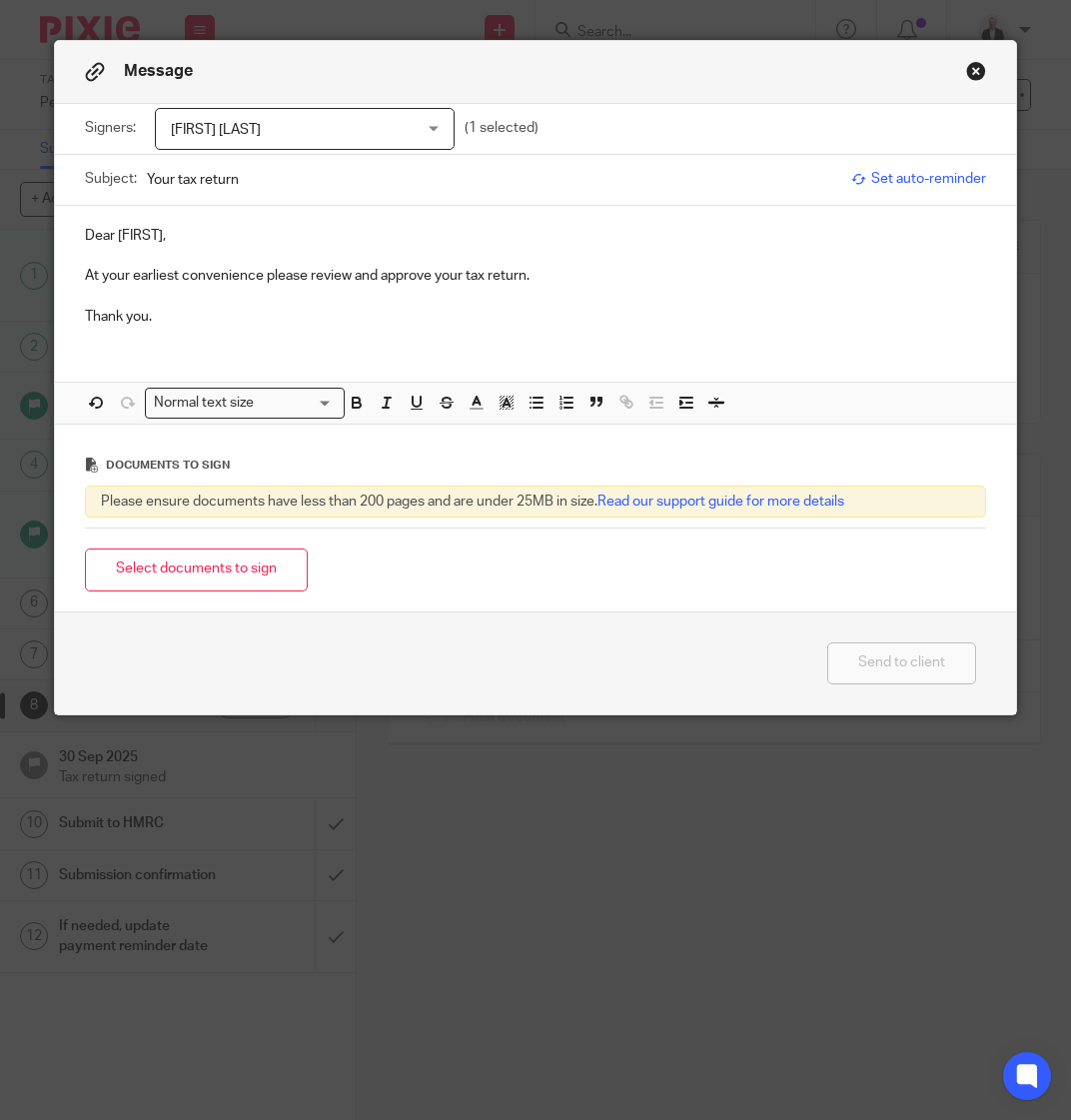 click at bounding box center [536, 256] 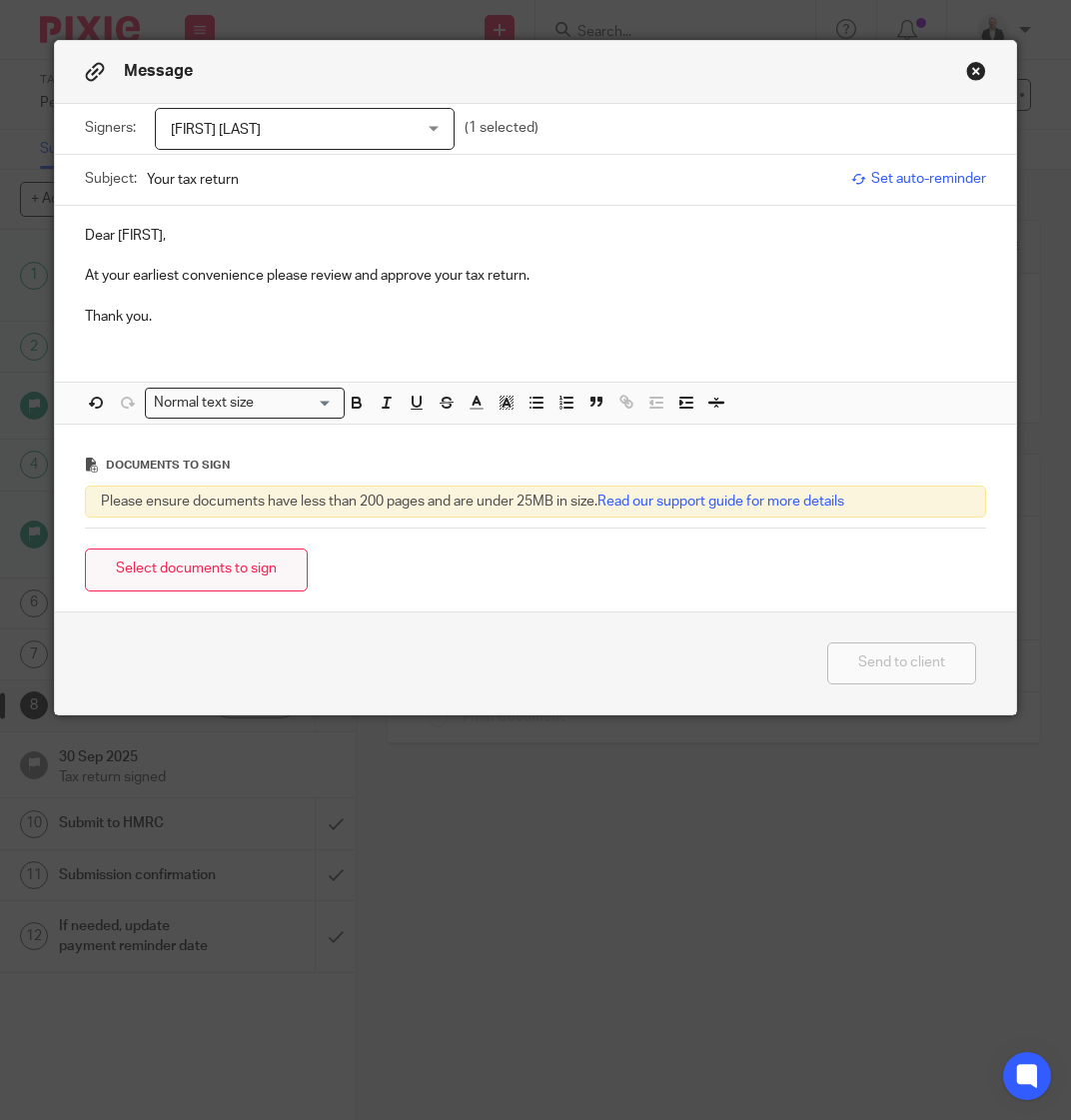 click on "Select documents to sign" at bounding box center [196, 569] 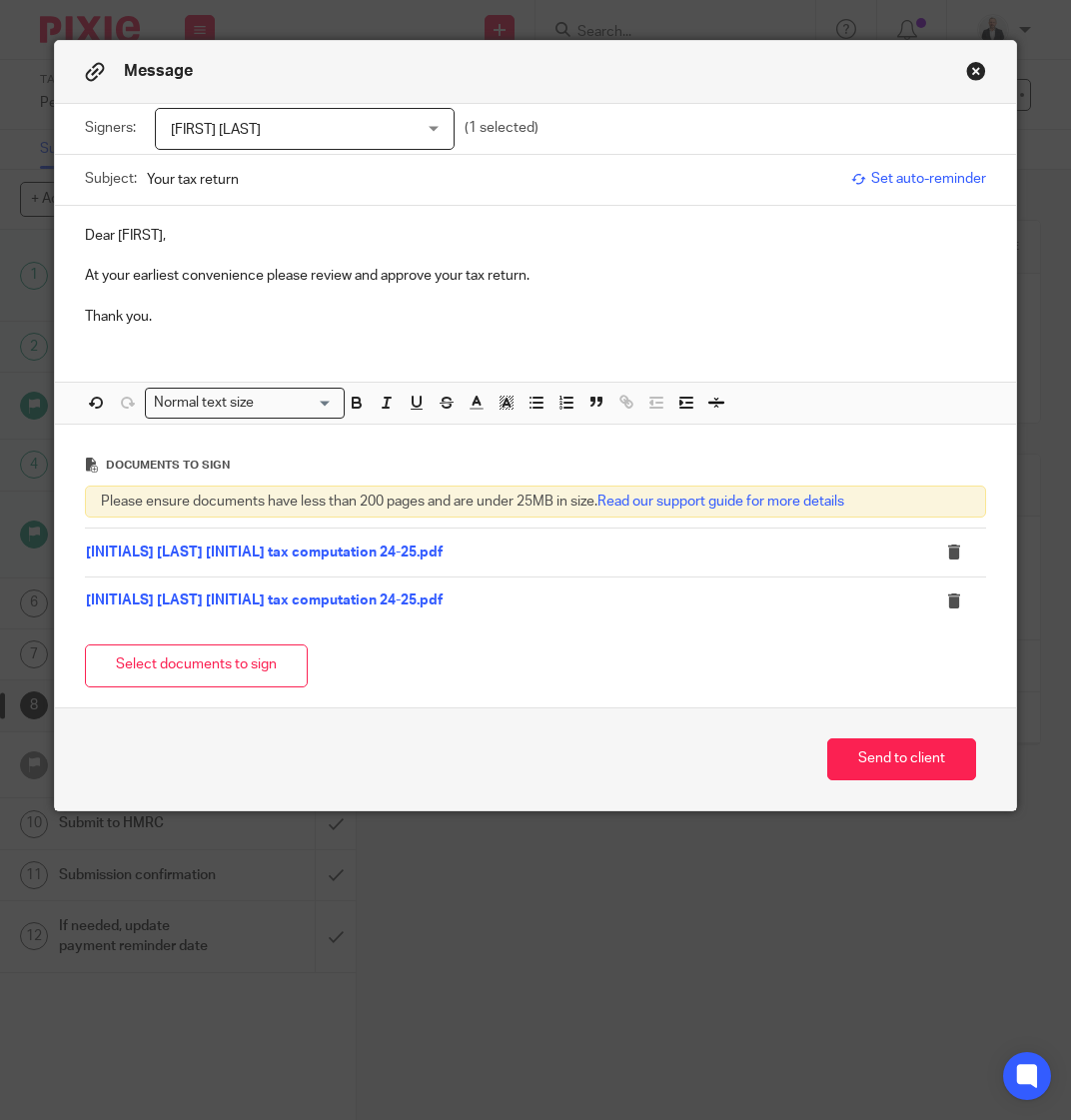 click on "Set auto-reminder" at bounding box center [918, 179] 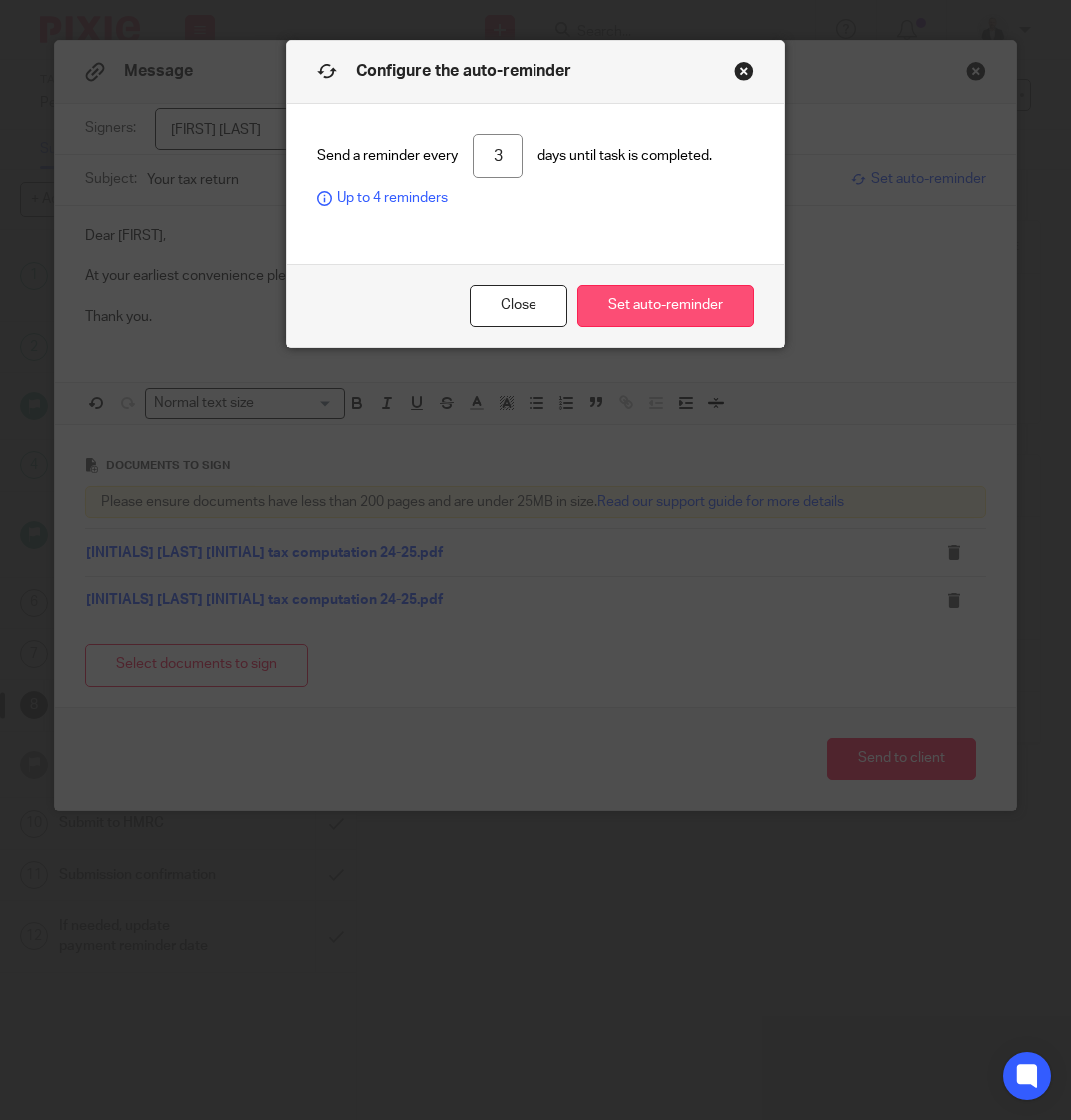 click on "Set auto-reminder" at bounding box center [665, 306] 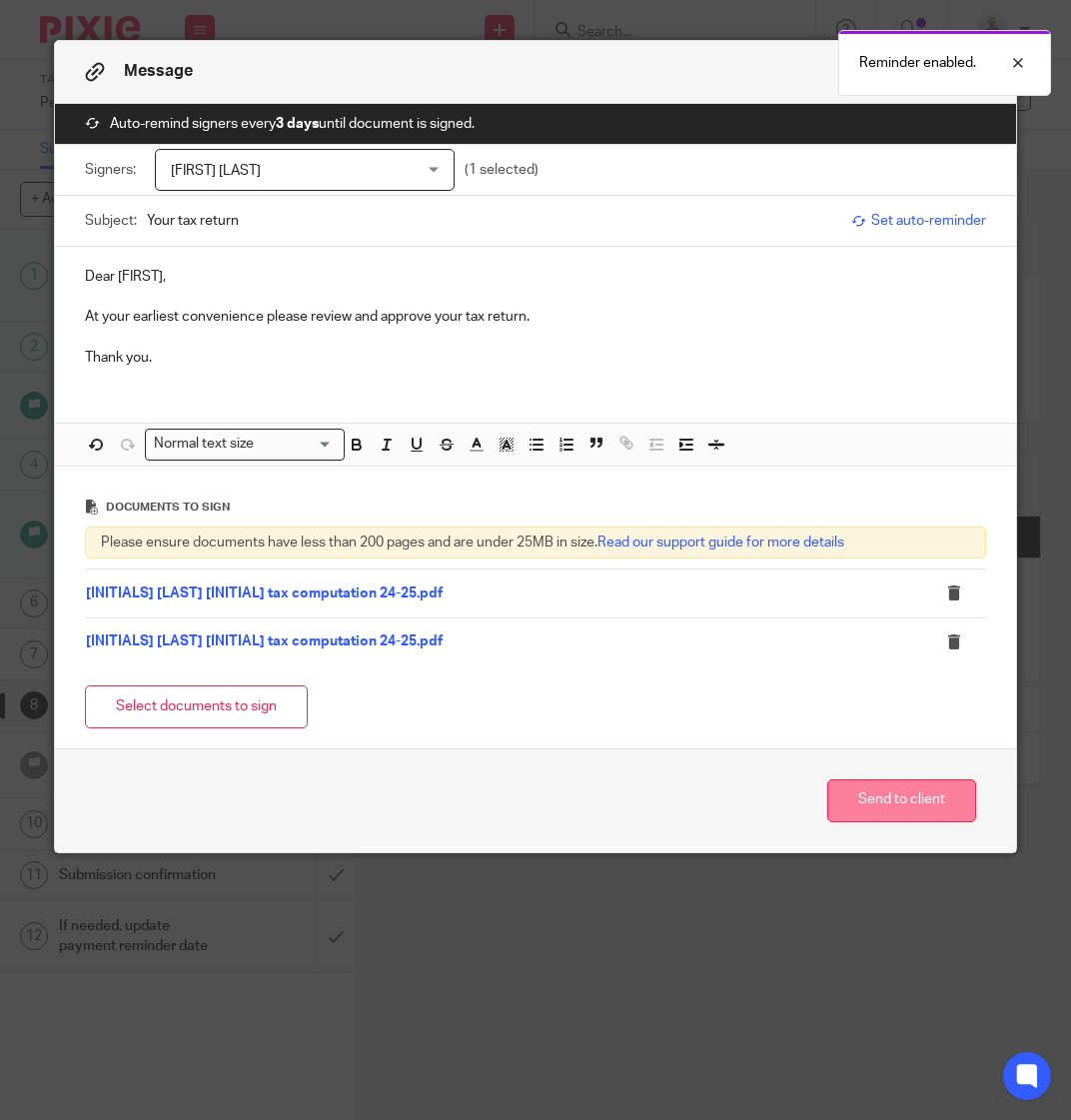 click on "Send to client" at bounding box center [901, 800] 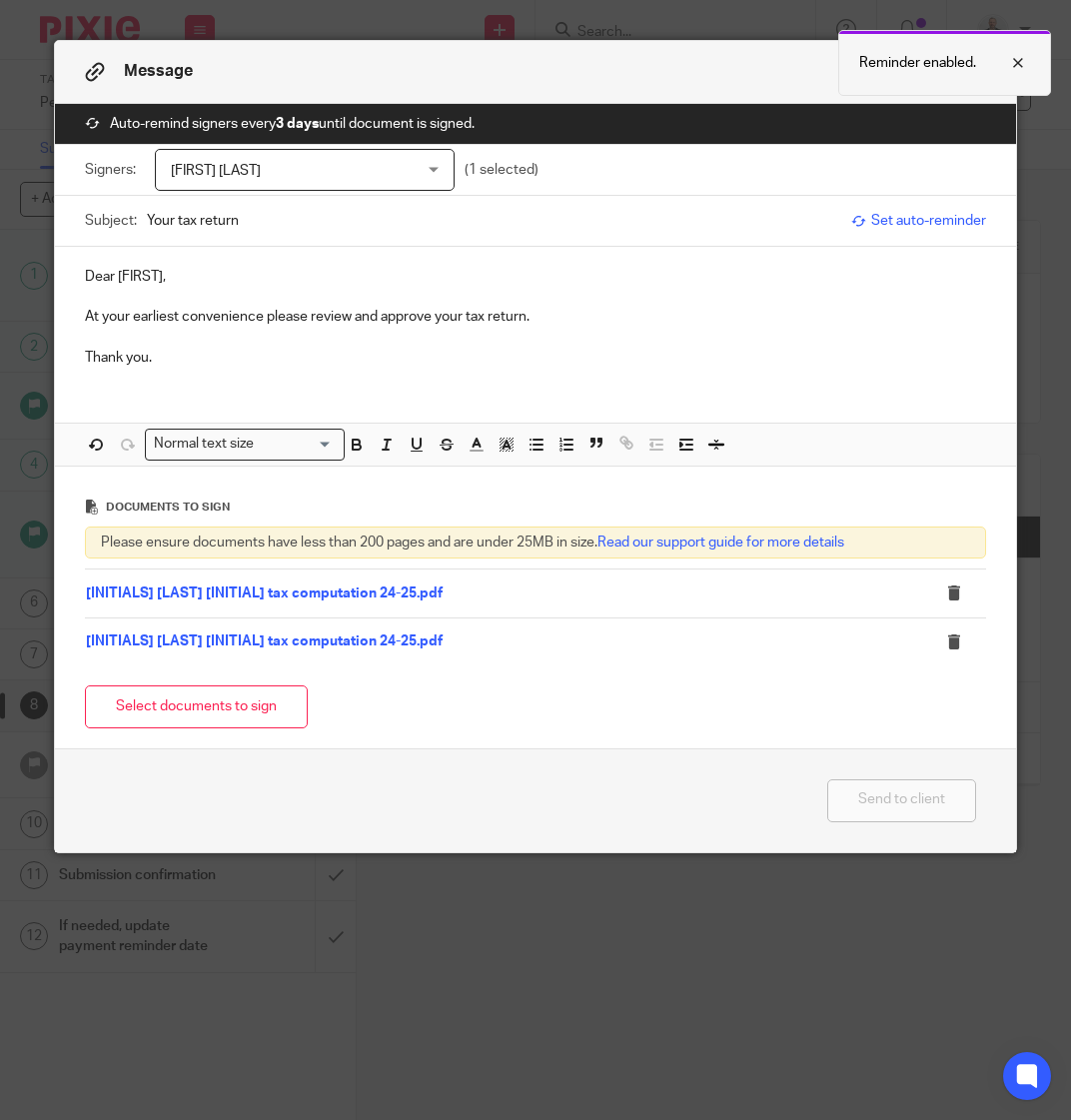 click at bounding box center (1003, 63) 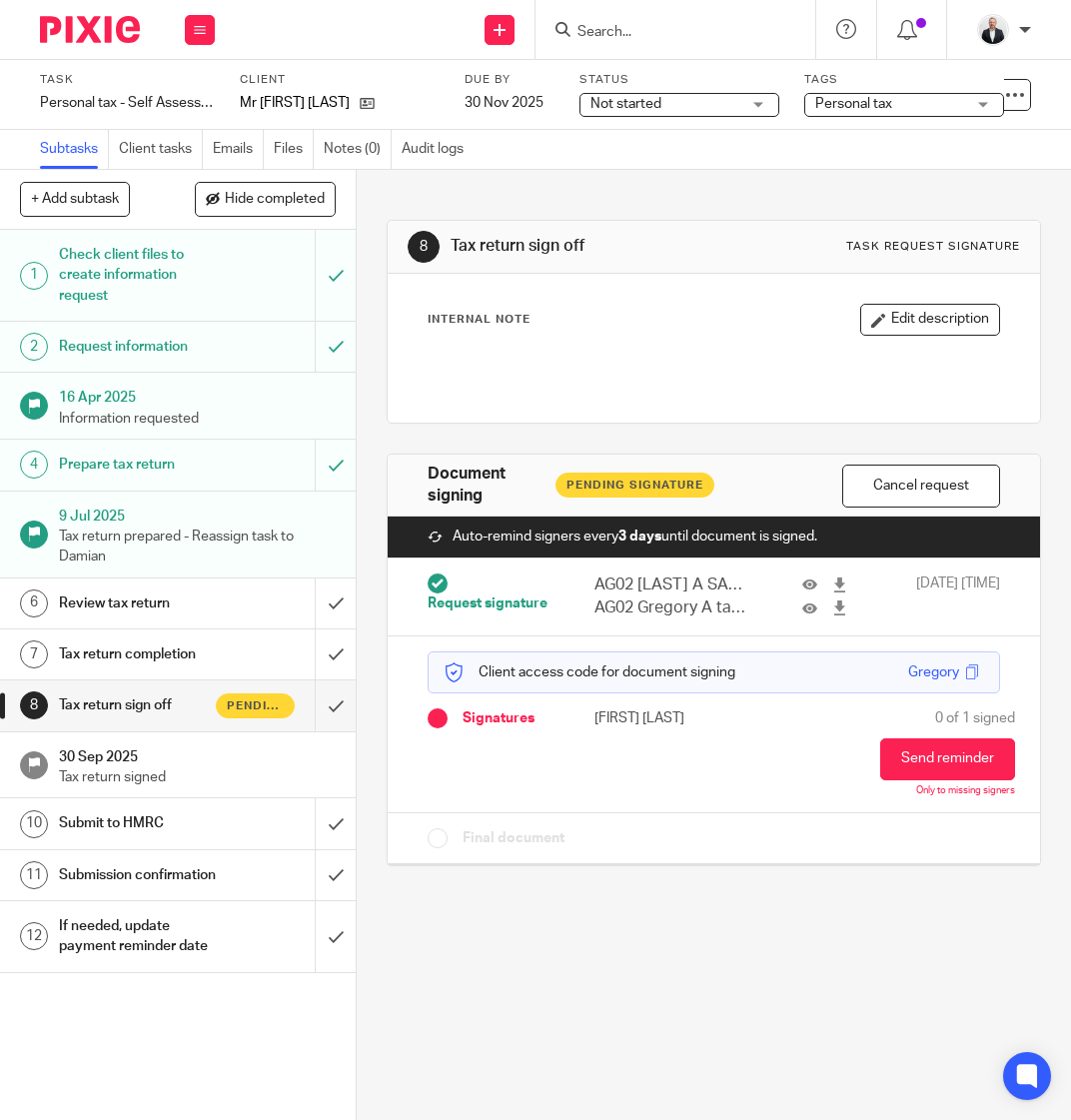 scroll, scrollTop: 0, scrollLeft: 0, axis: both 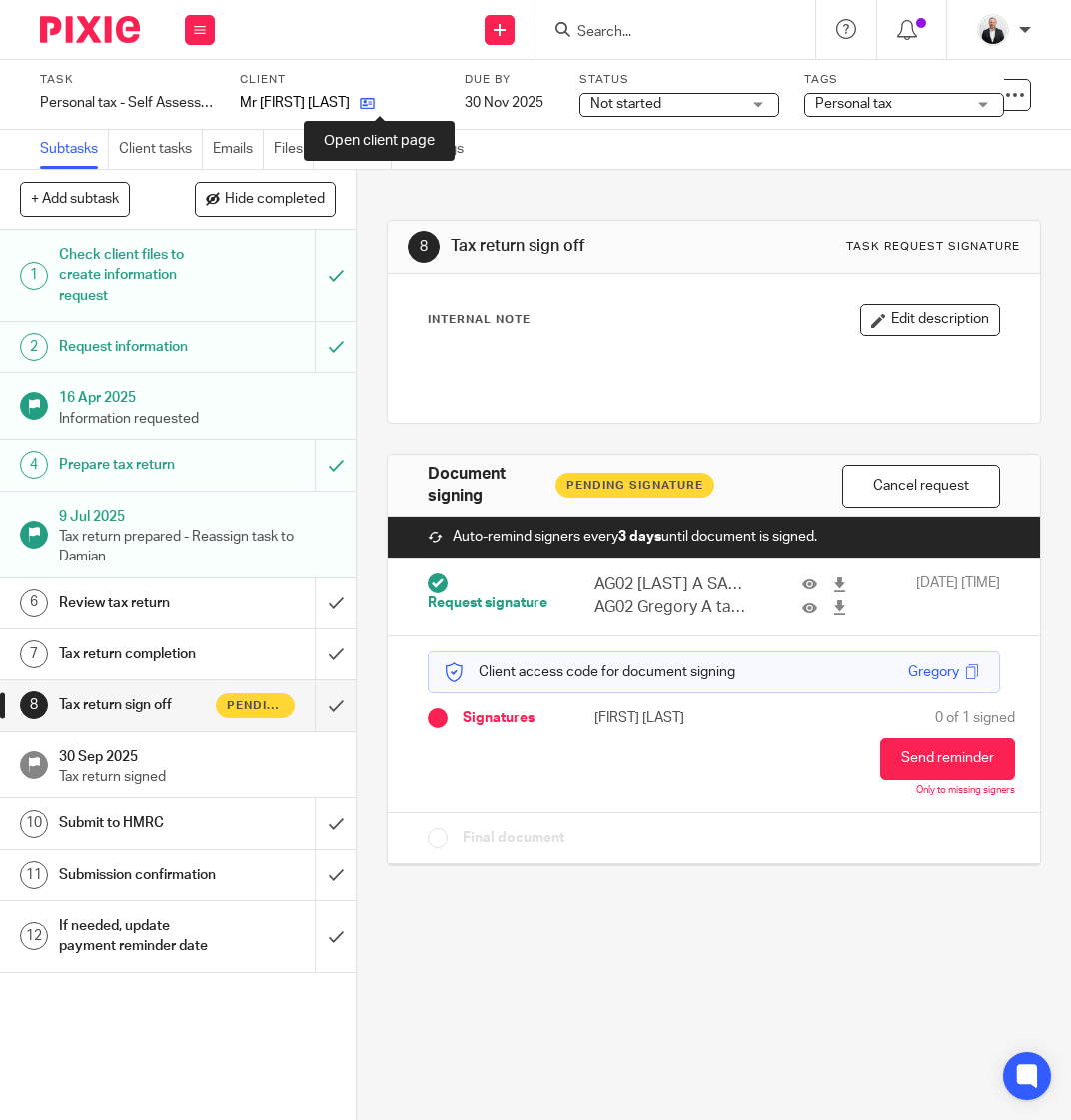 click at bounding box center (367, 103) 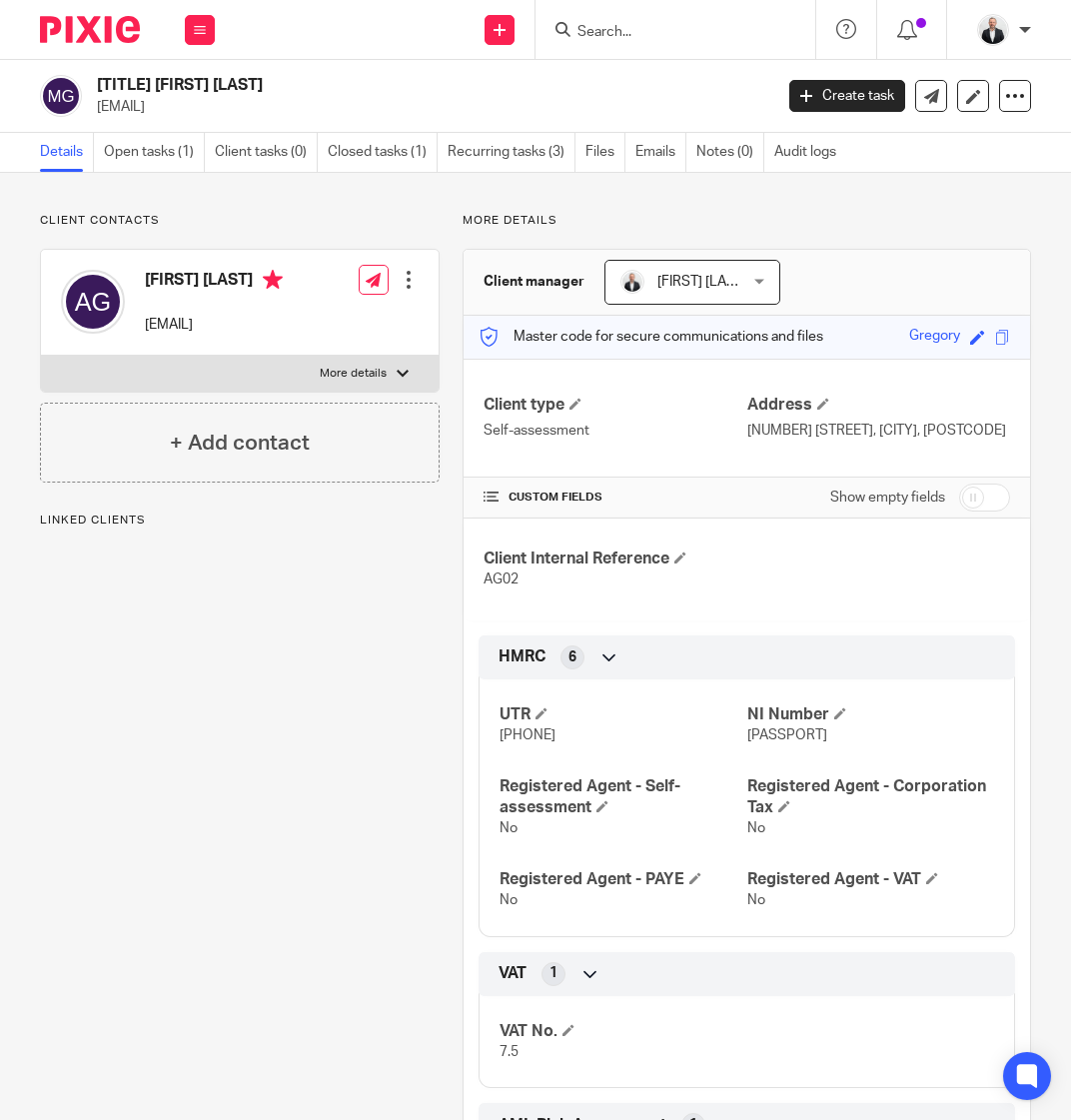 scroll, scrollTop: 0, scrollLeft: 0, axis: both 